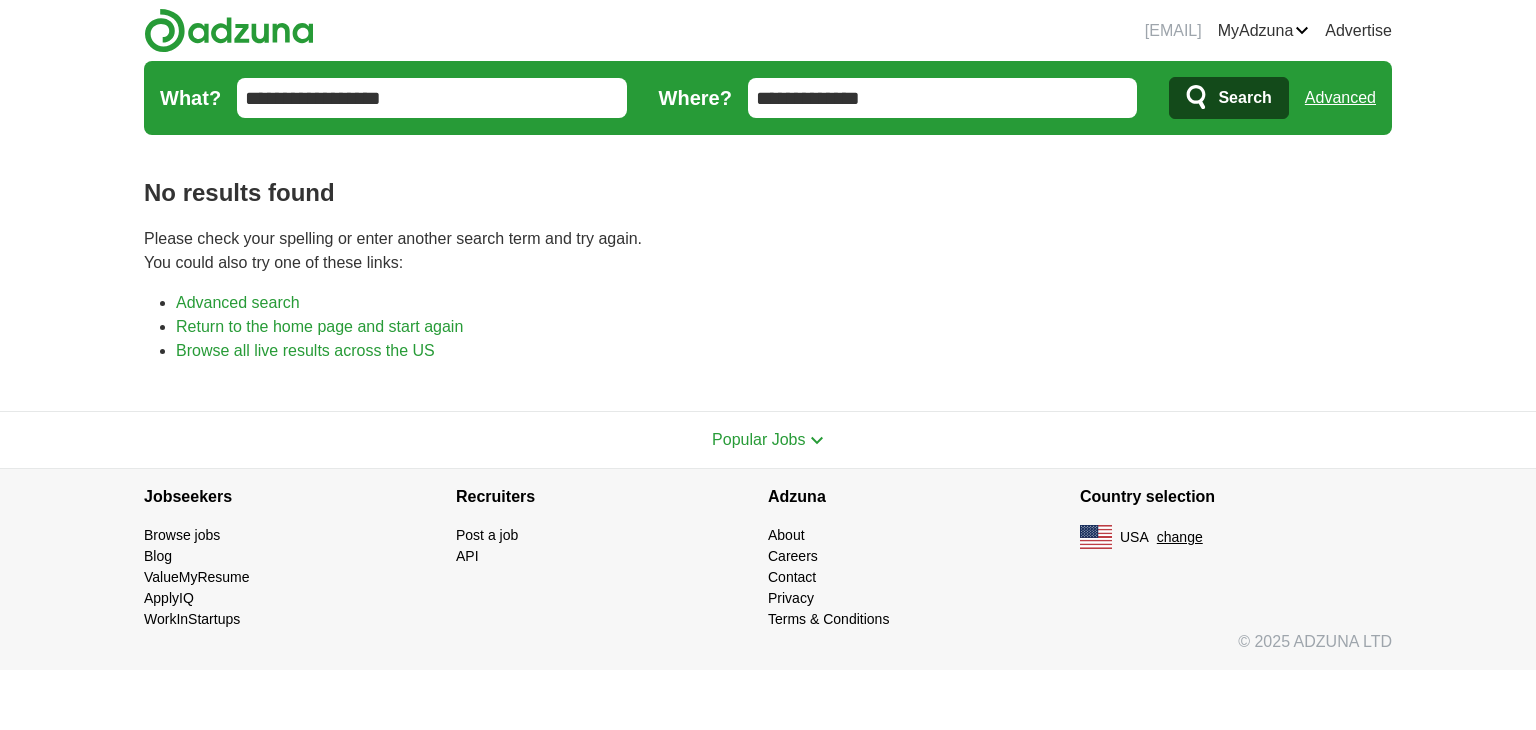 scroll, scrollTop: 0, scrollLeft: 0, axis: both 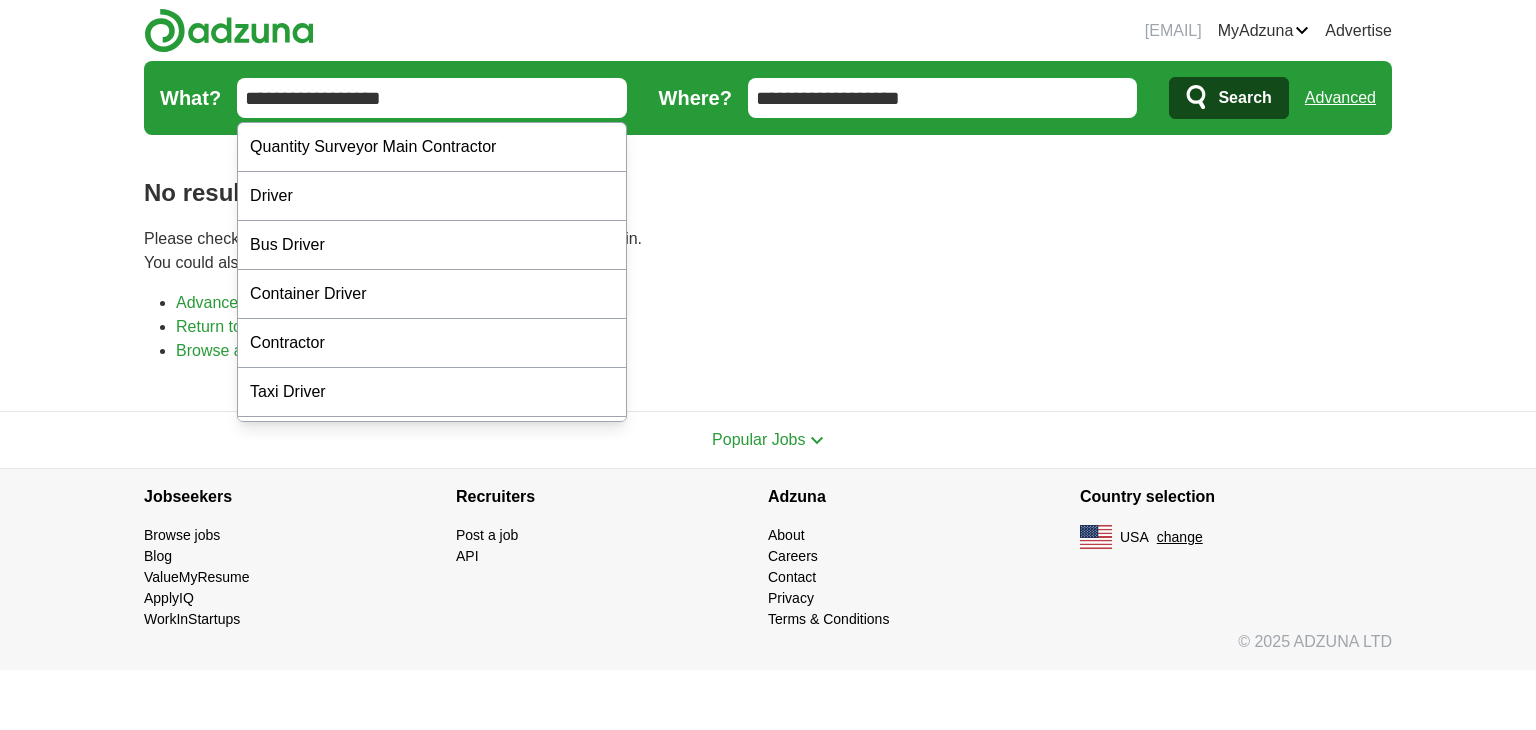 click on "**********" at bounding box center (432, 98) 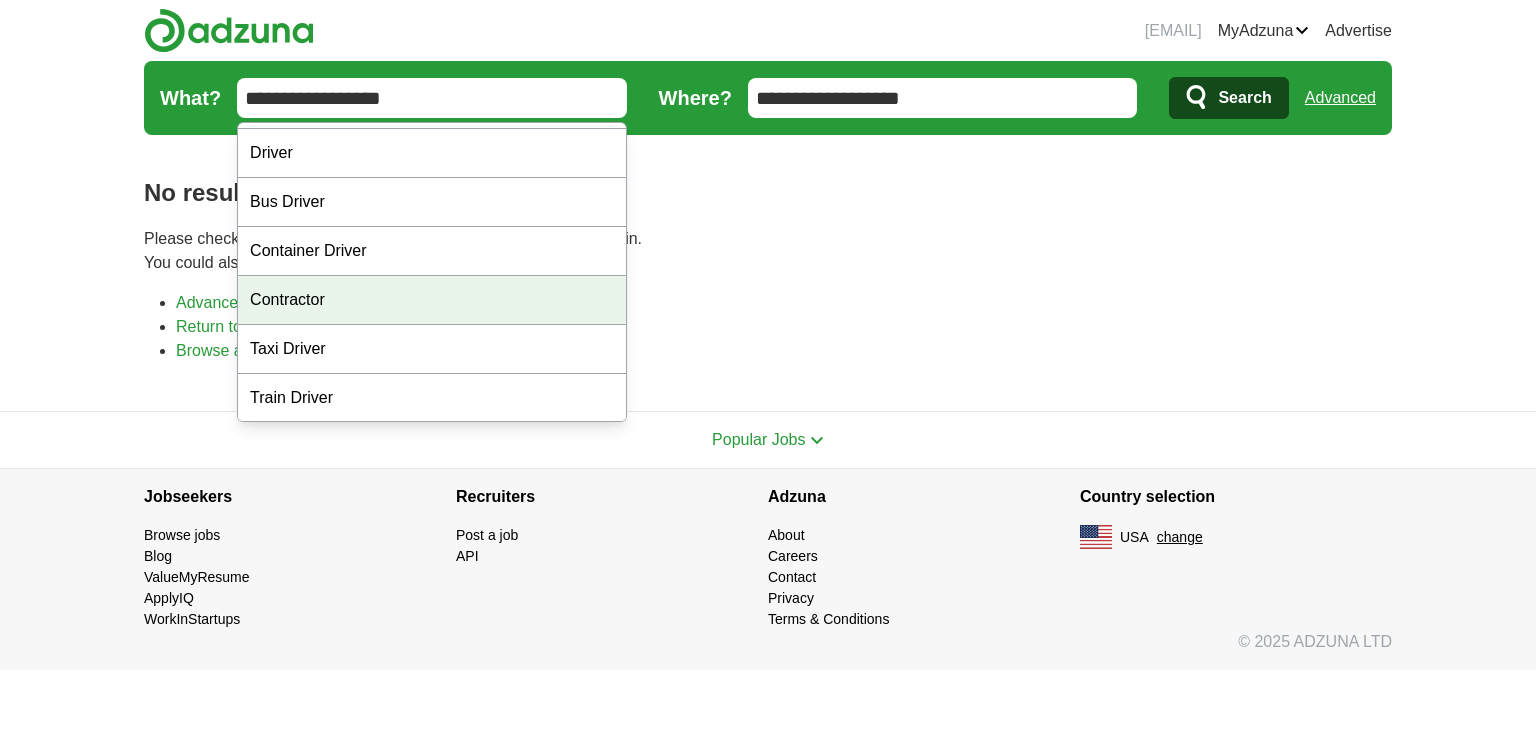 scroll, scrollTop: 0, scrollLeft: 0, axis: both 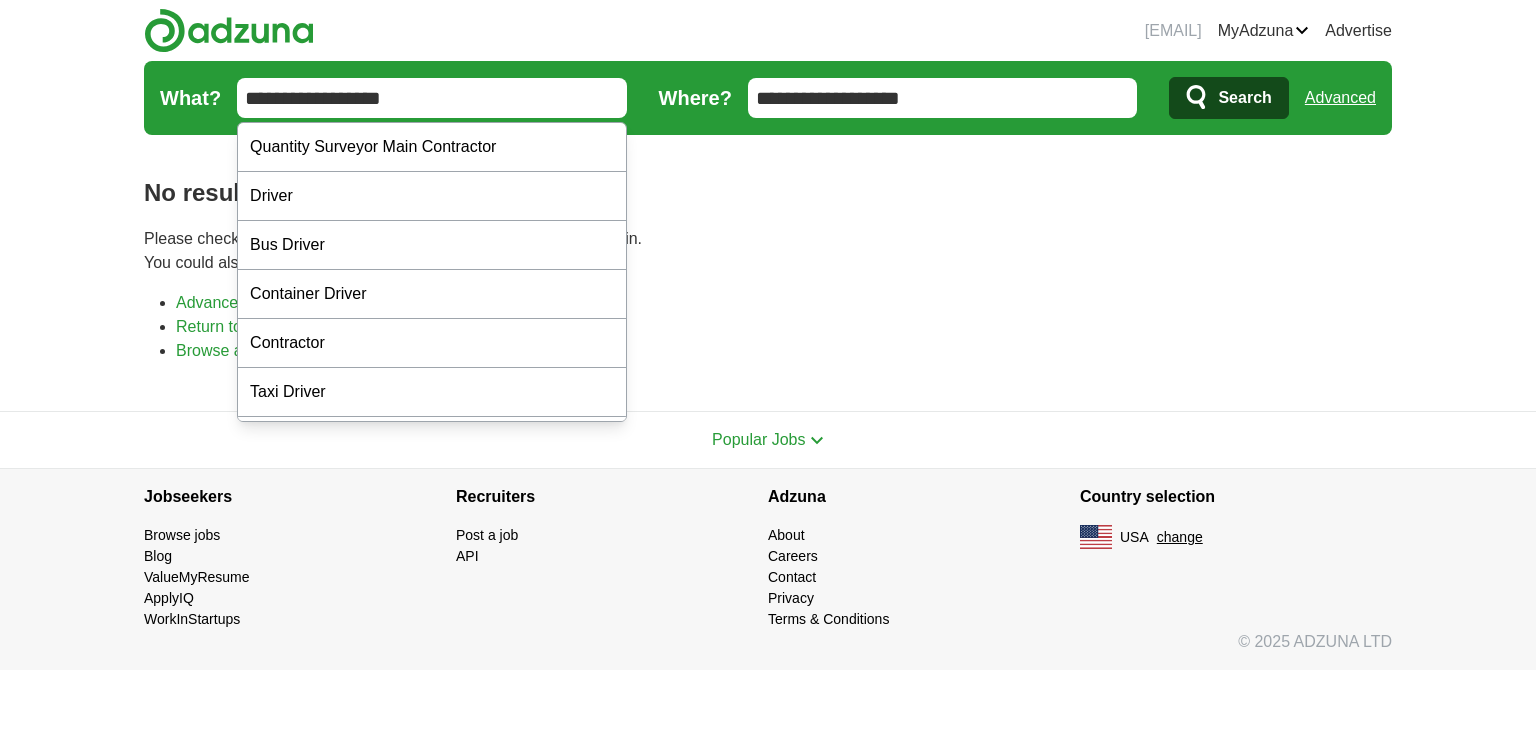 drag, startPoint x: 403, startPoint y: 94, endPoint x: 199, endPoint y: 81, distance: 204.4138 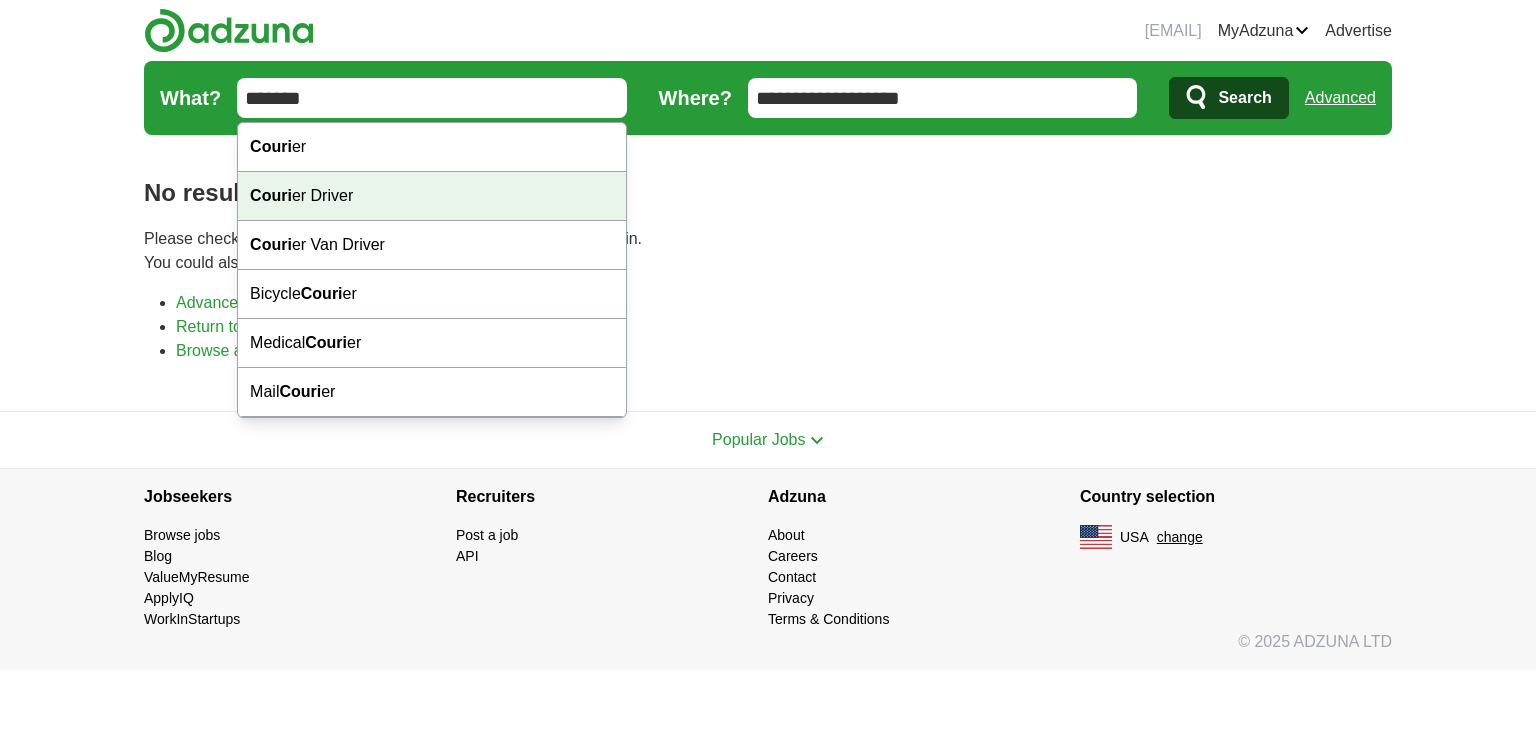 type on "*******" 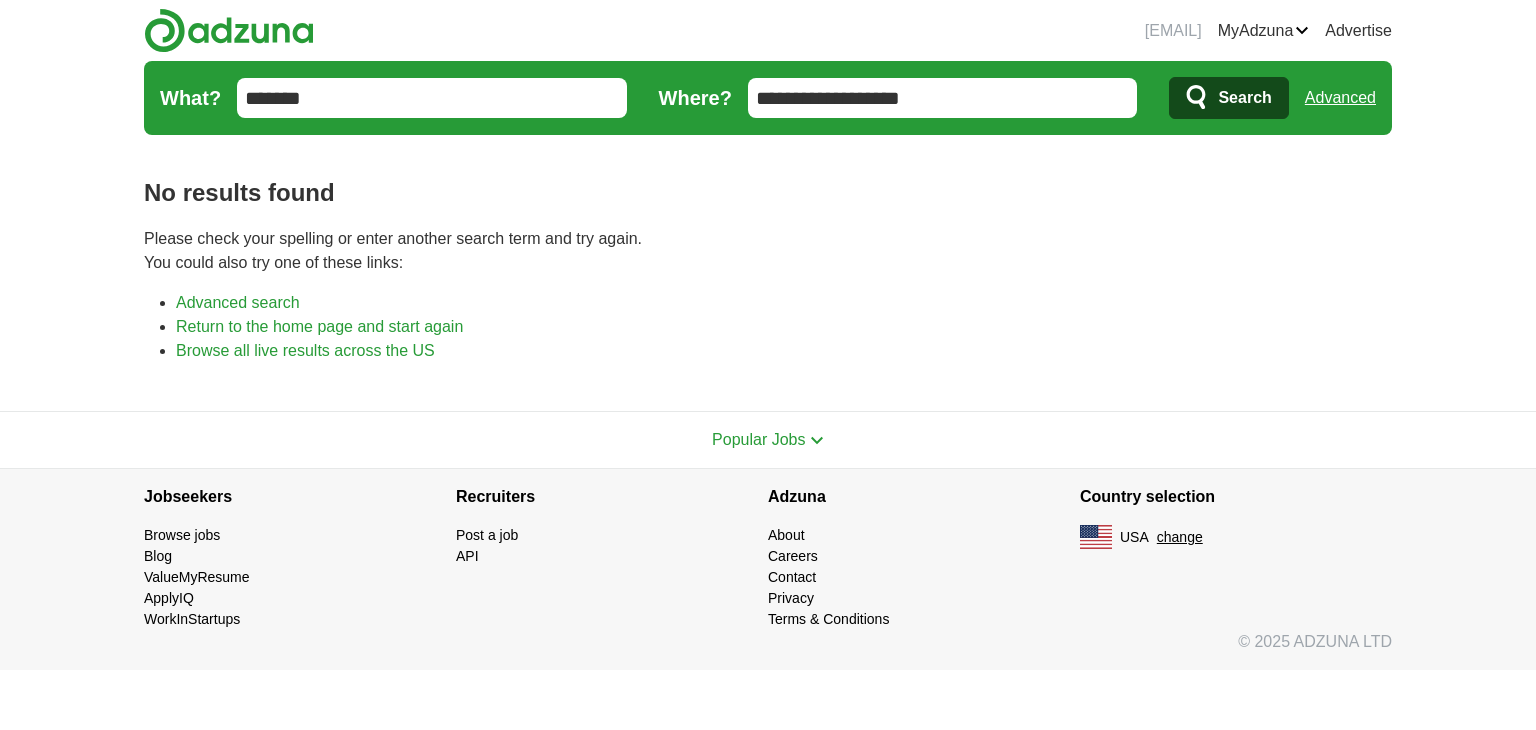 click on "*******" at bounding box center (432, 98) 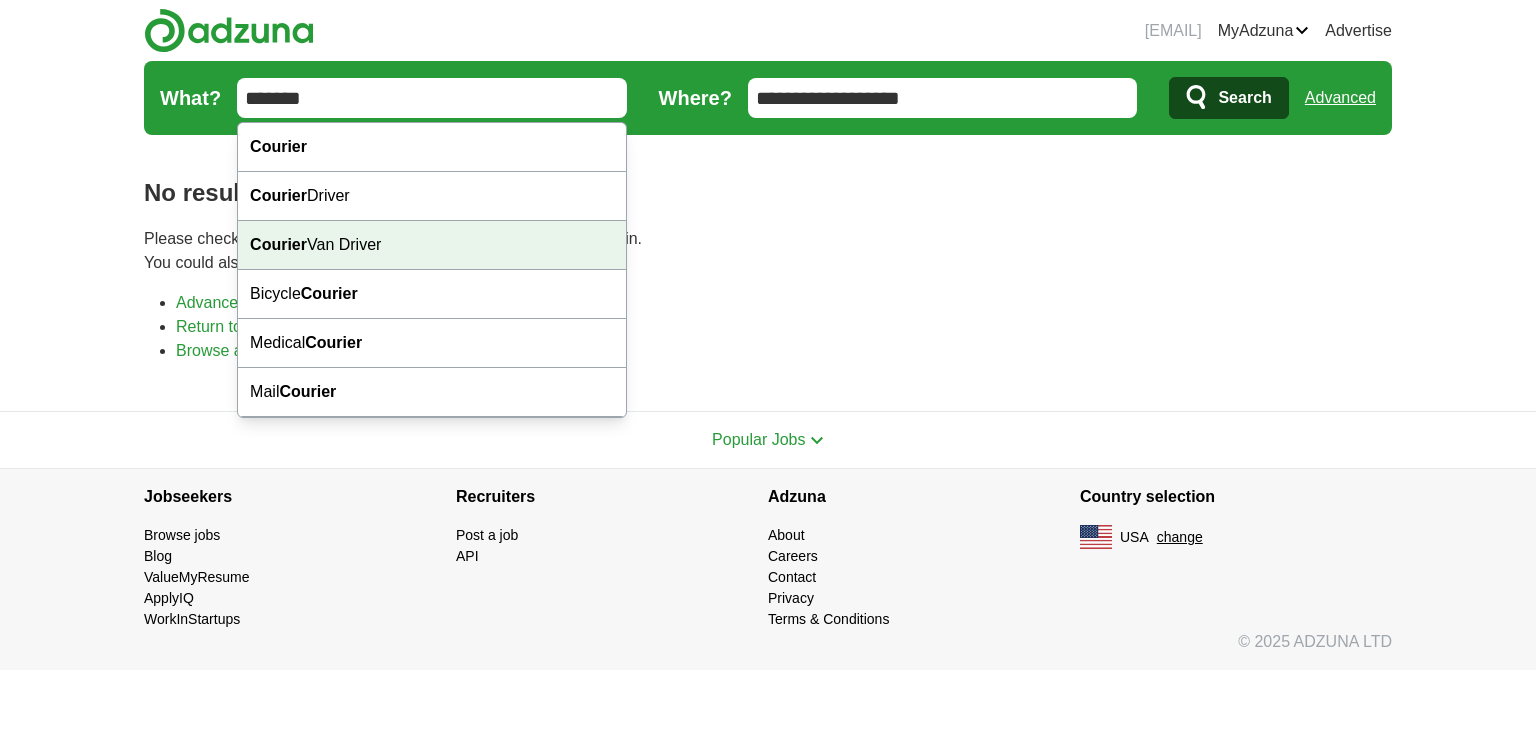 click on "medivo38@gmail.com
MyAdzuna
Alerts
Favorites
Resumes
ApplyIQ
Preferences
Posted jobs
Logout
Advertise
job, company, title
from $25,000
Salary
Select a salary range
Salary from
from $10,000
from $20,000 from $40,000" at bounding box center [768, 335] 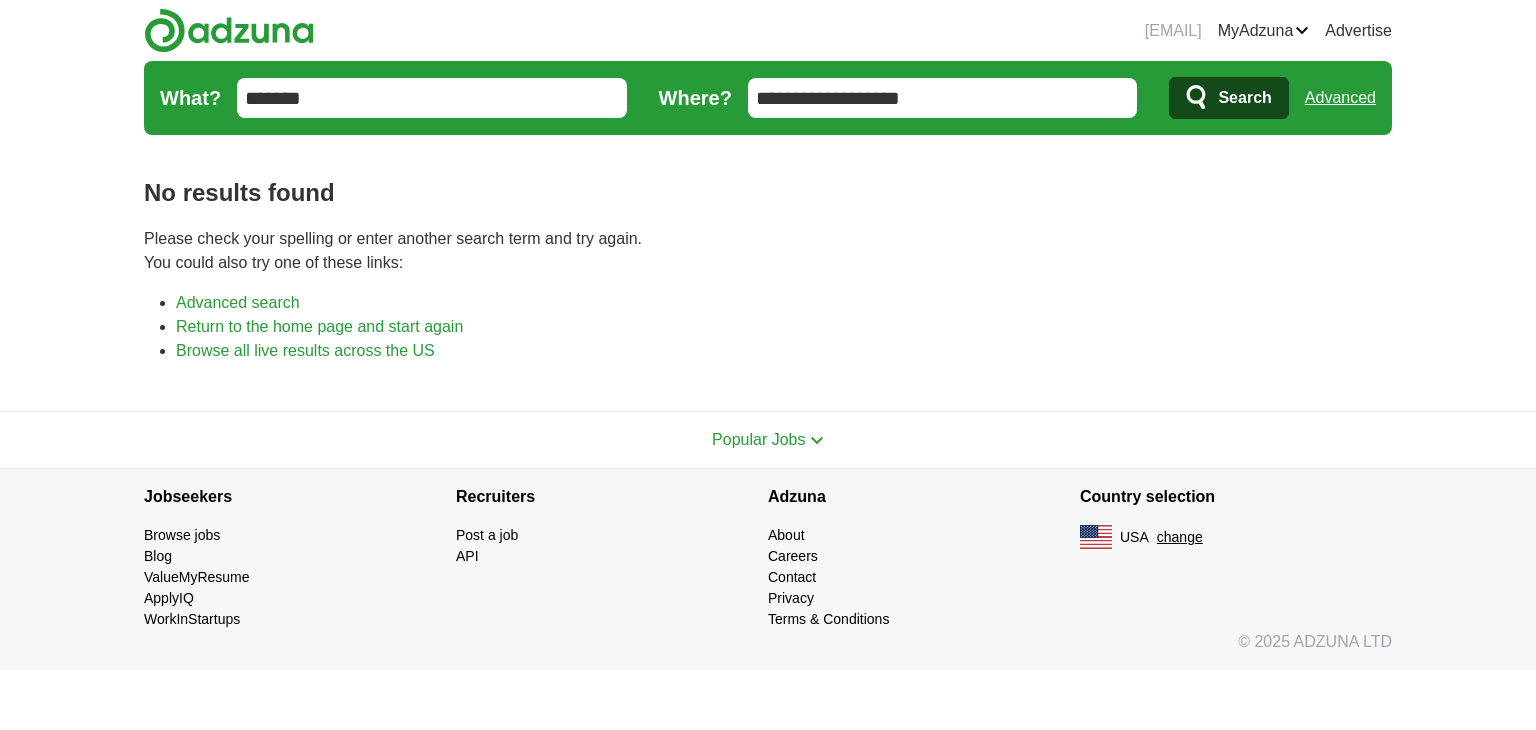 click on "Search" at bounding box center [1244, 98] 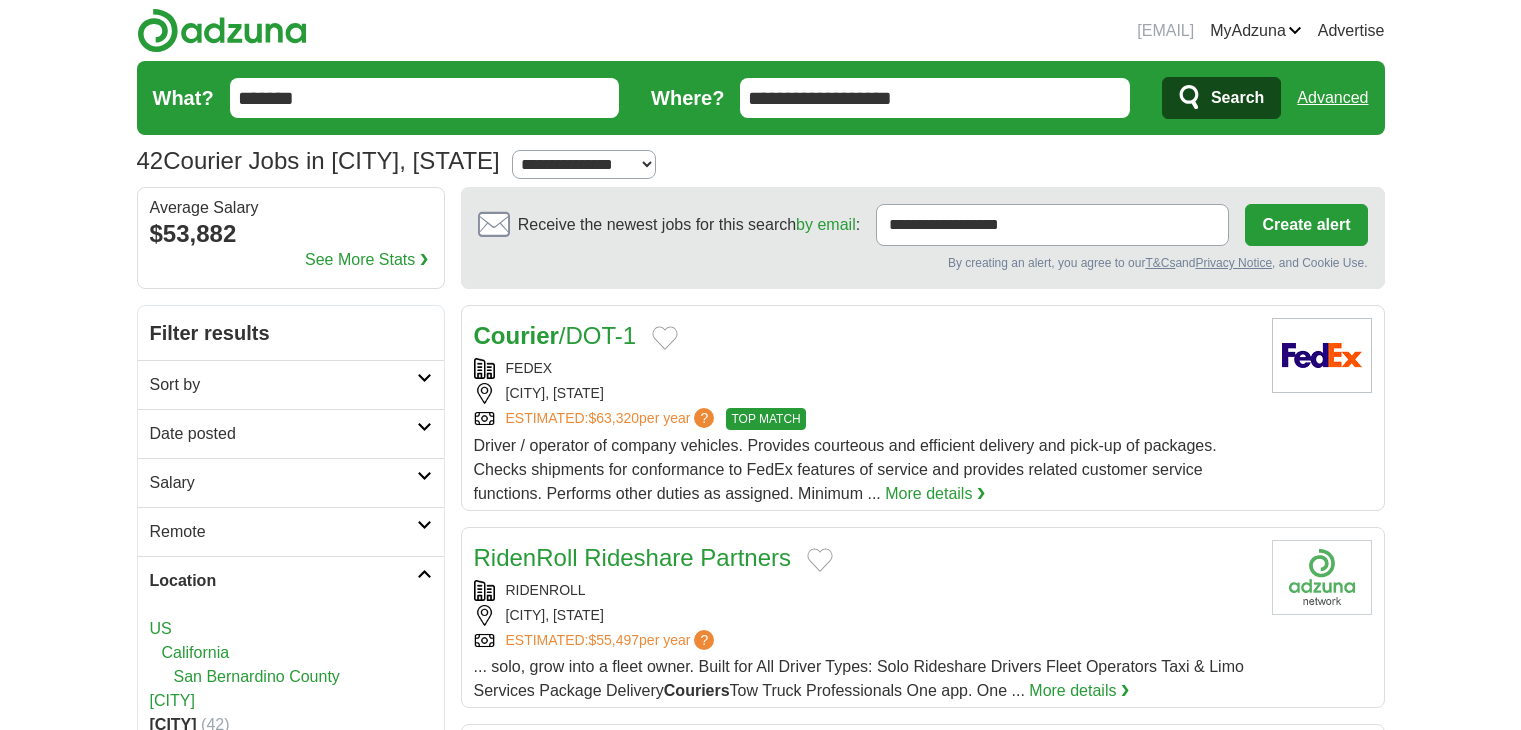 scroll, scrollTop: 0, scrollLeft: 0, axis: both 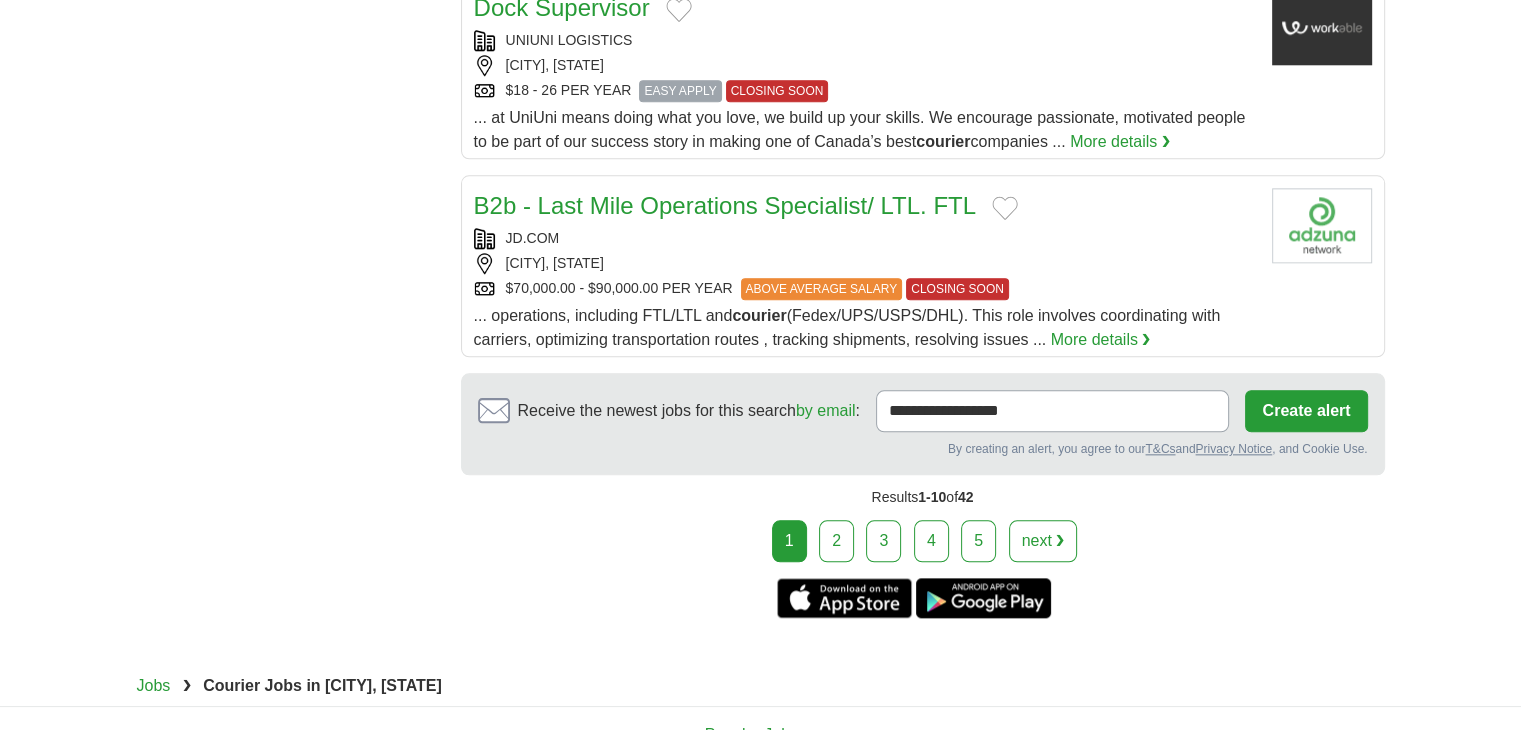 click on "2" at bounding box center [836, 541] 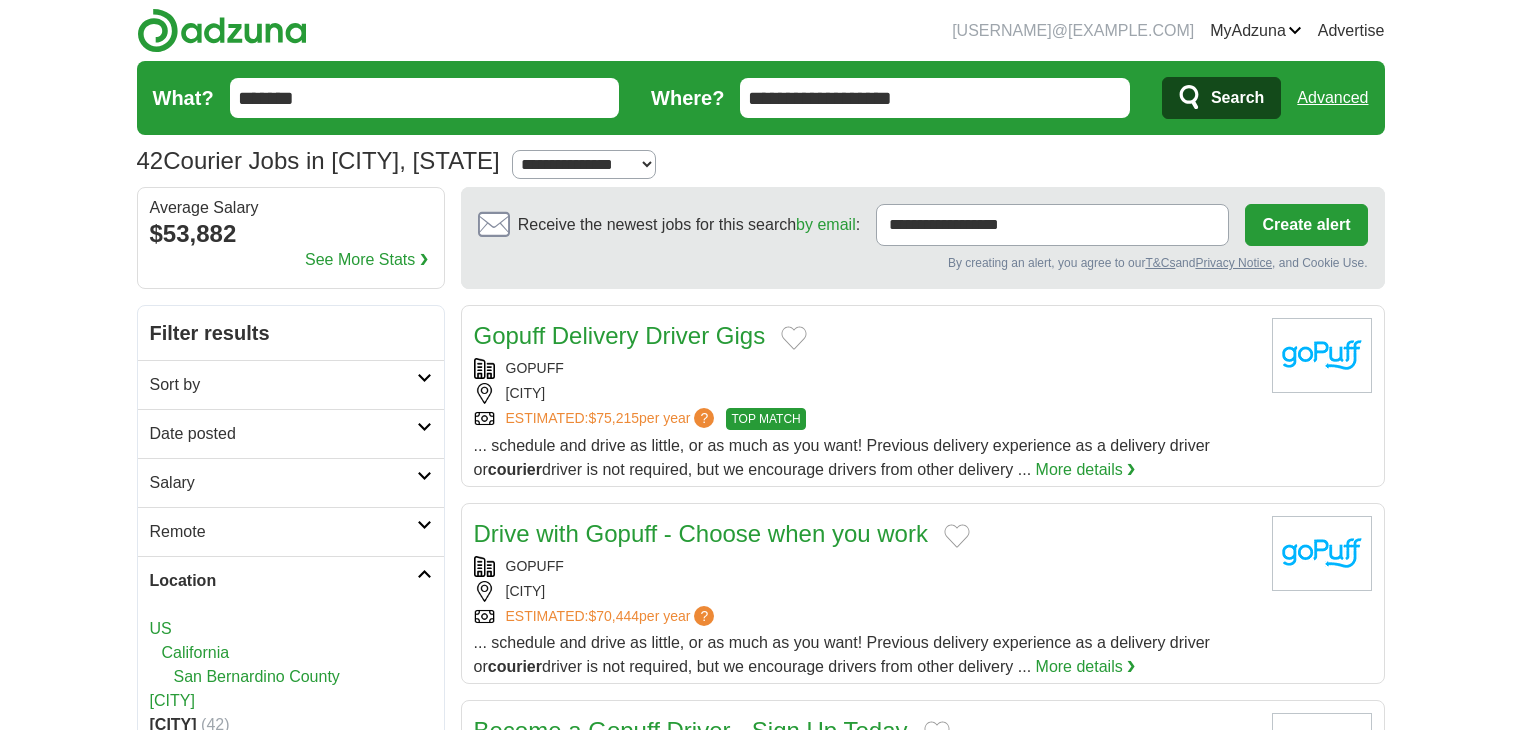 scroll, scrollTop: 0, scrollLeft: 0, axis: both 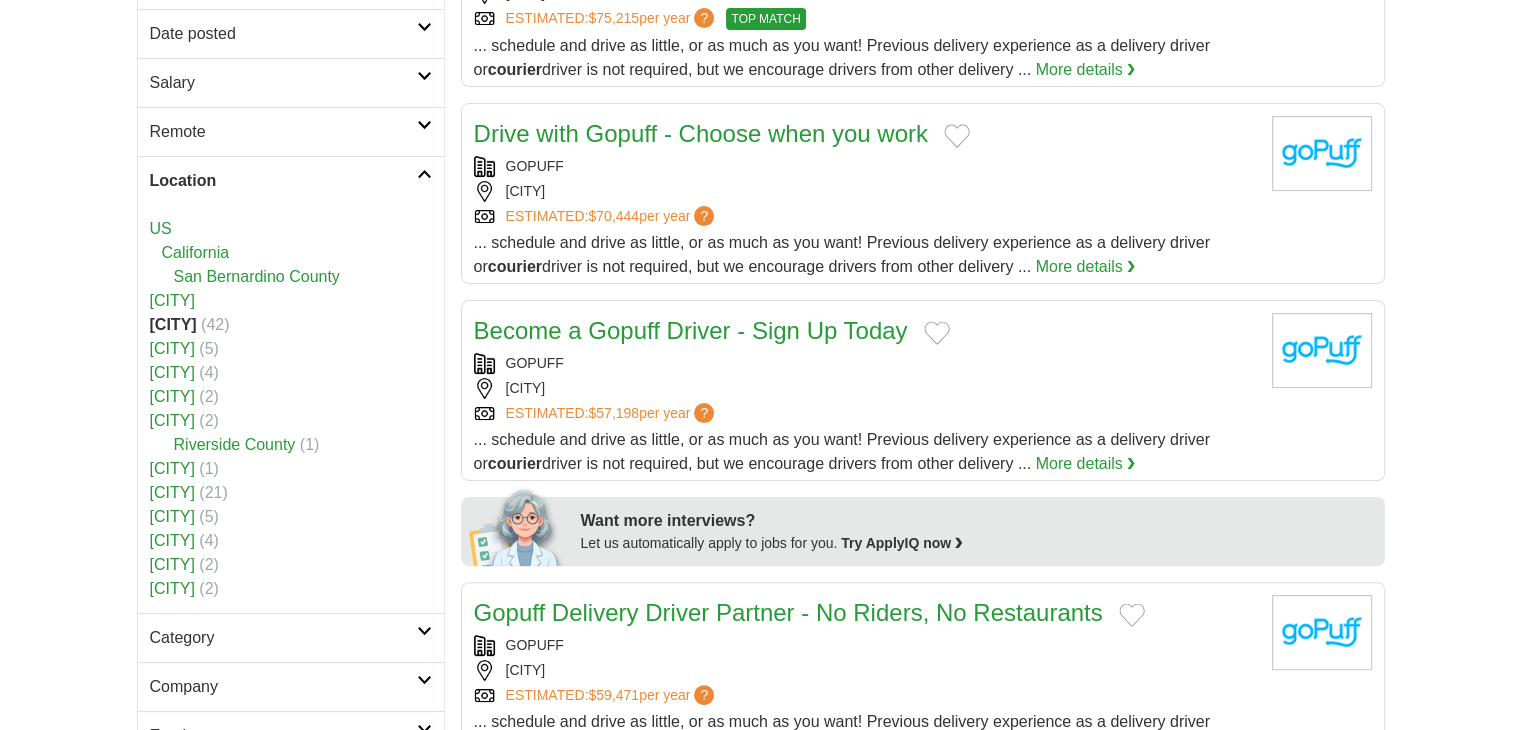 click on "Become a Gopuff Driver - Sign Up Today" at bounding box center [691, 330] 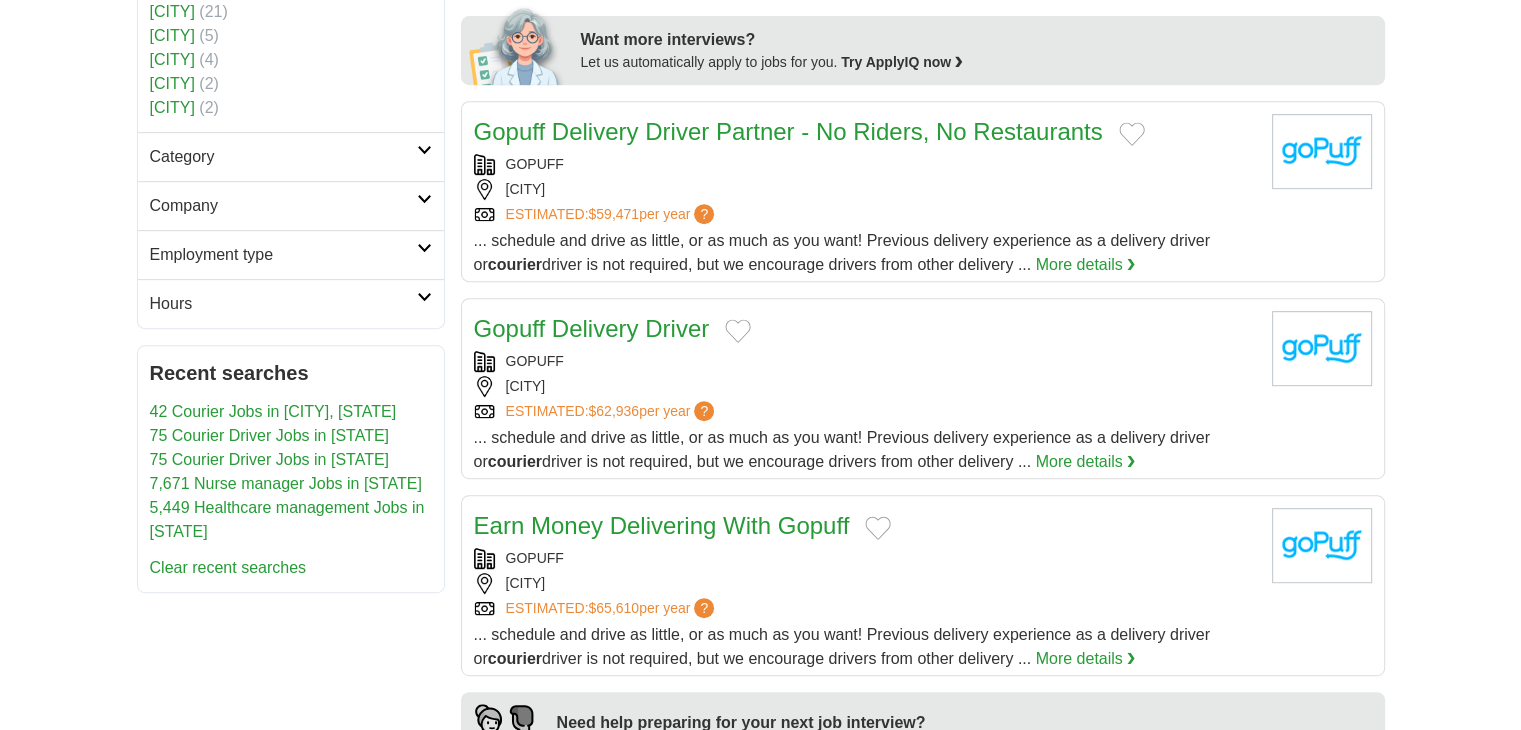 scroll, scrollTop: 900, scrollLeft: 0, axis: vertical 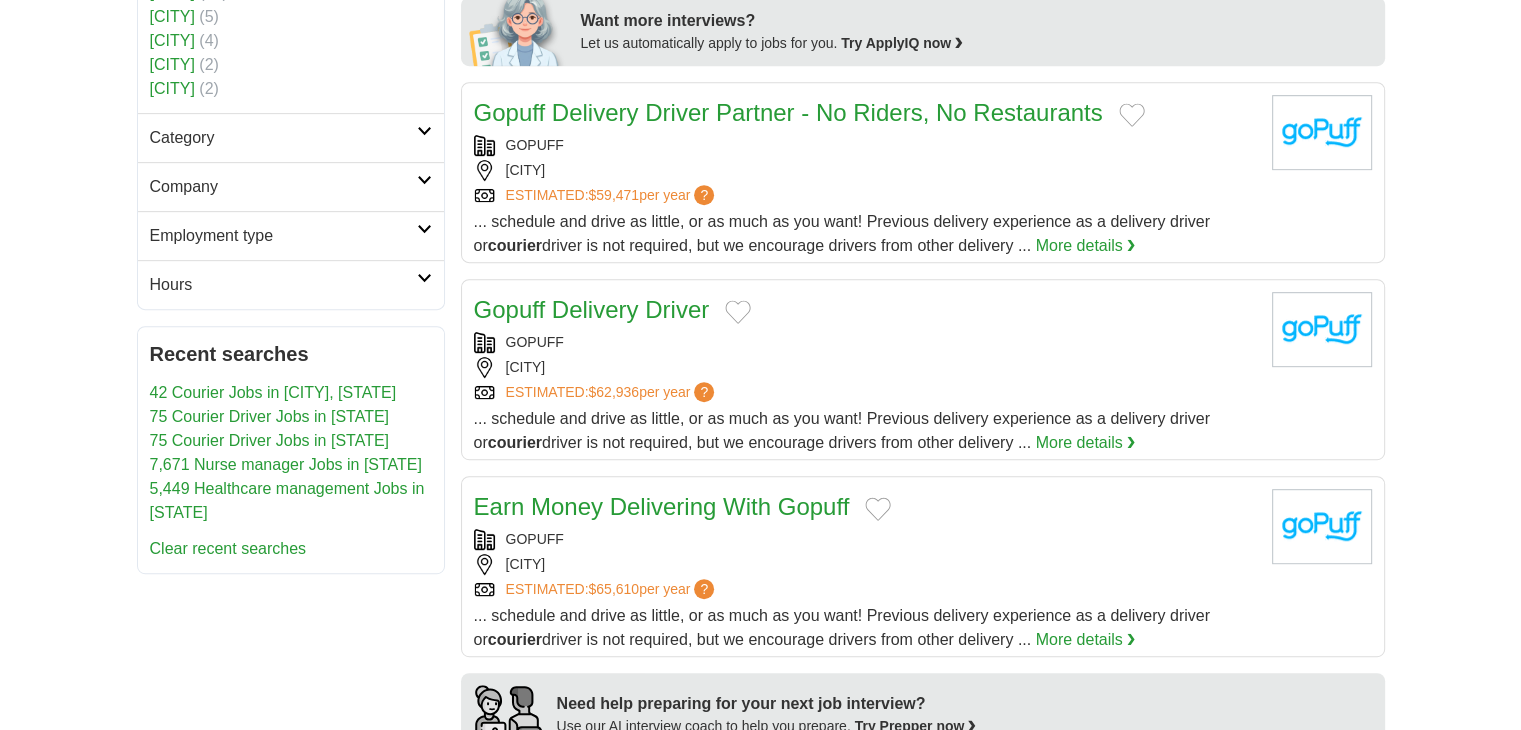 click on "ESTIMATED:
$62,936
per year
?" at bounding box center (865, 392) 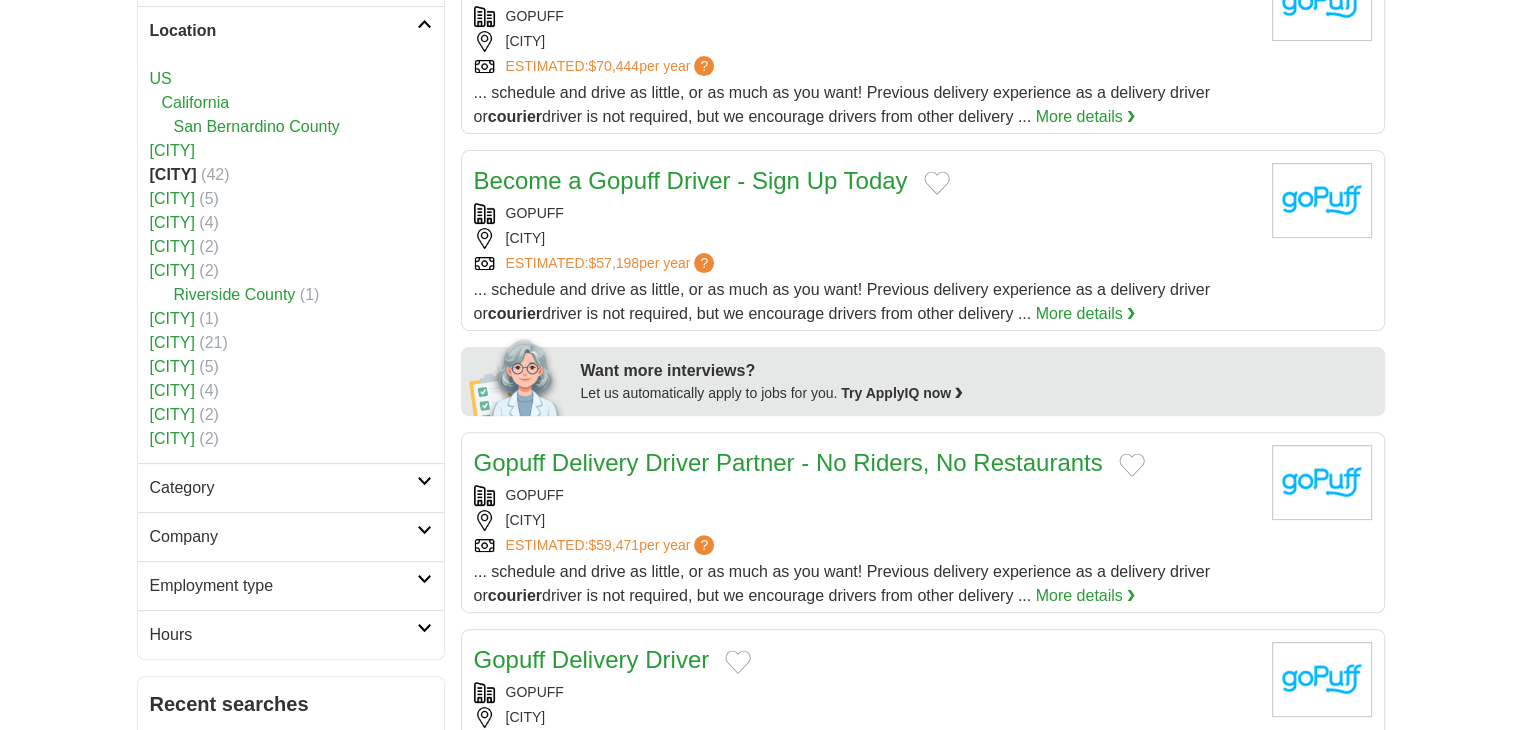 scroll, scrollTop: 500, scrollLeft: 0, axis: vertical 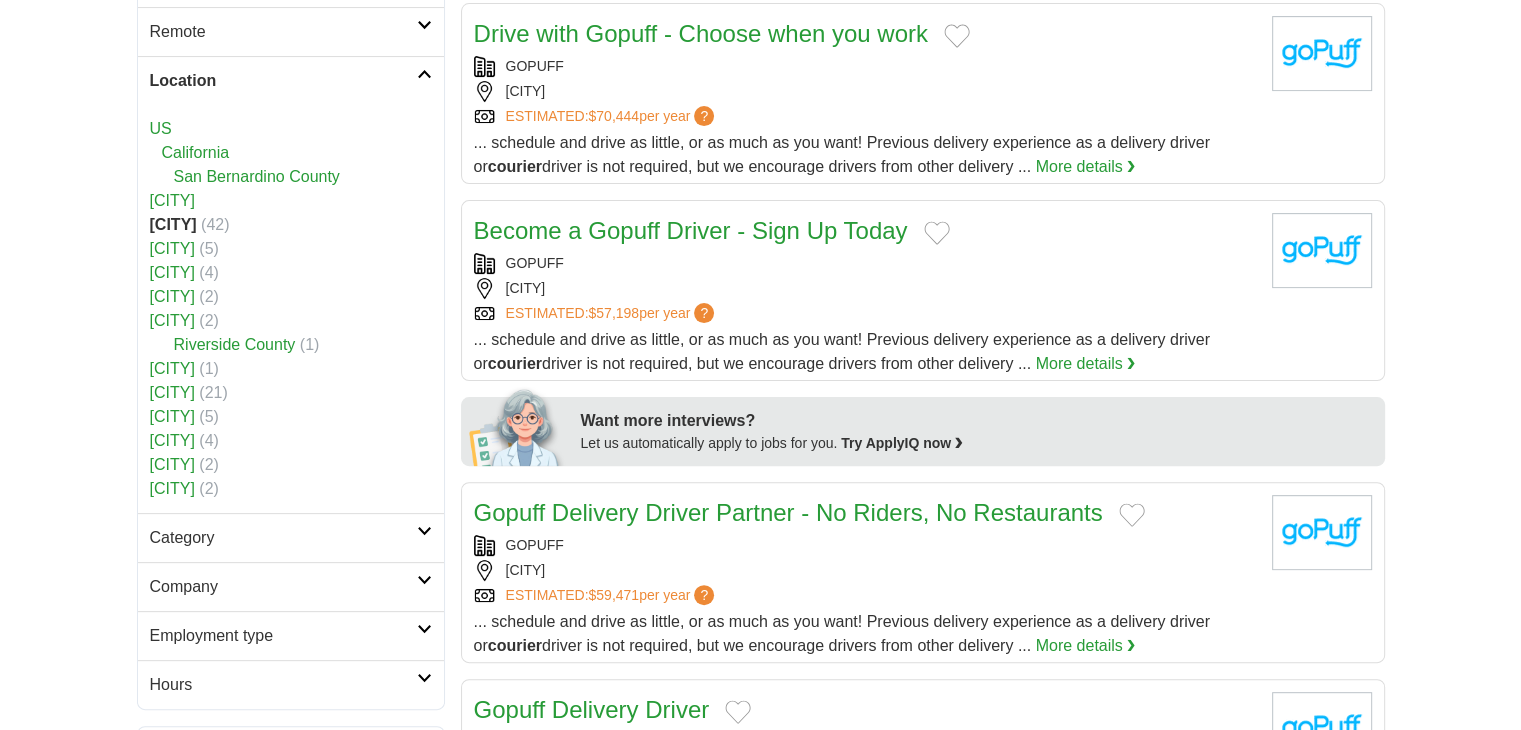 click on "Riverside County" at bounding box center (235, 344) 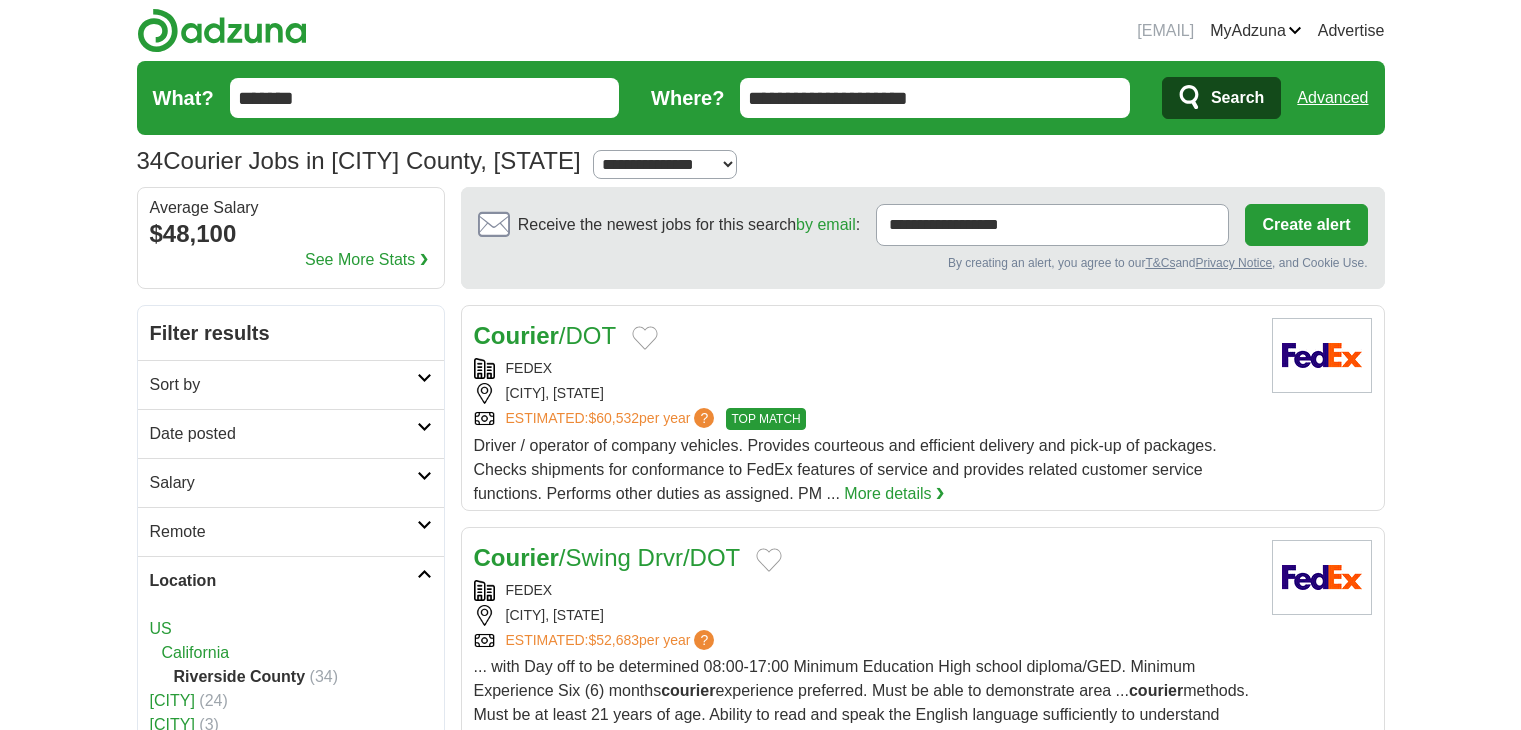 scroll, scrollTop: 0, scrollLeft: 0, axis: both 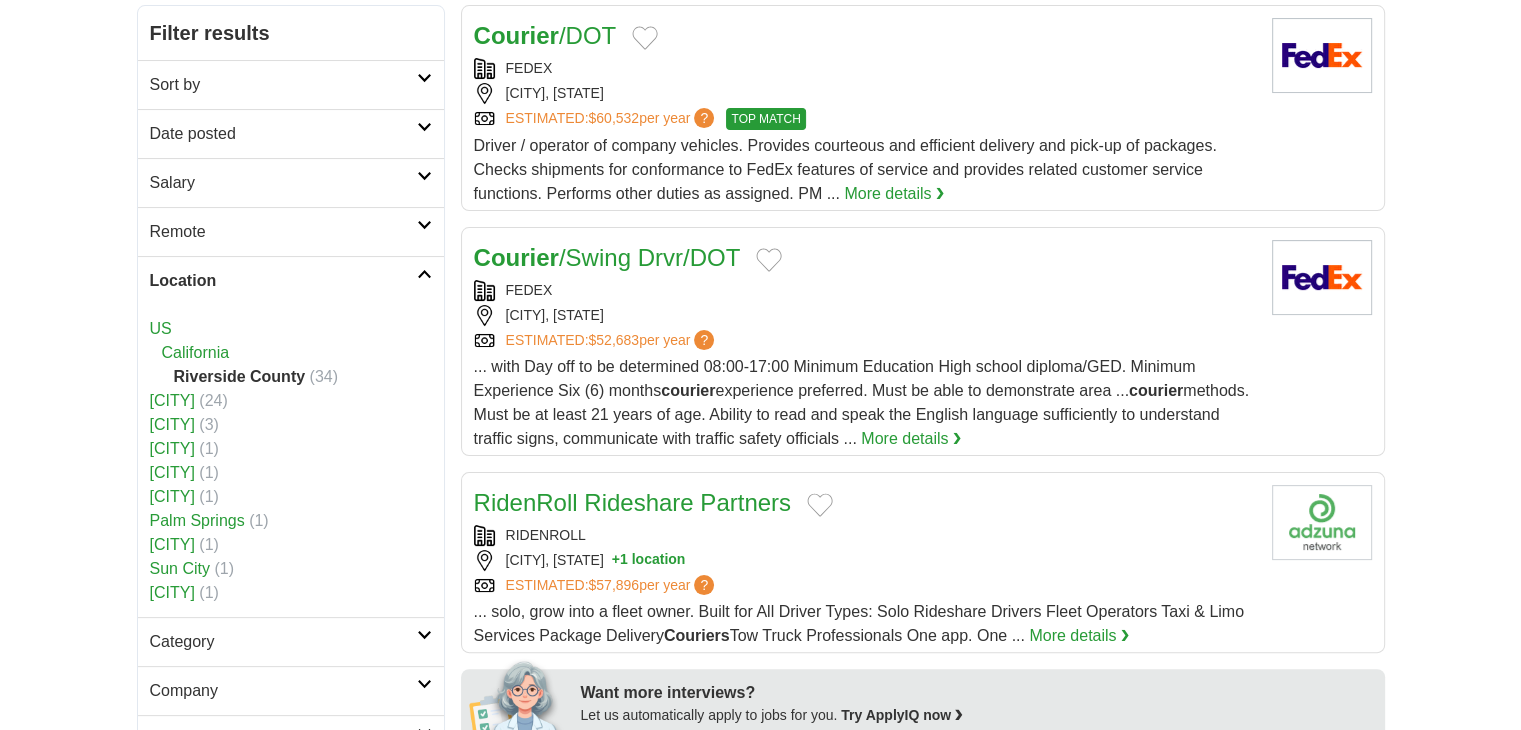 click on "Courier /Swing Drvr/DOT" at bounding box center (607, 257) 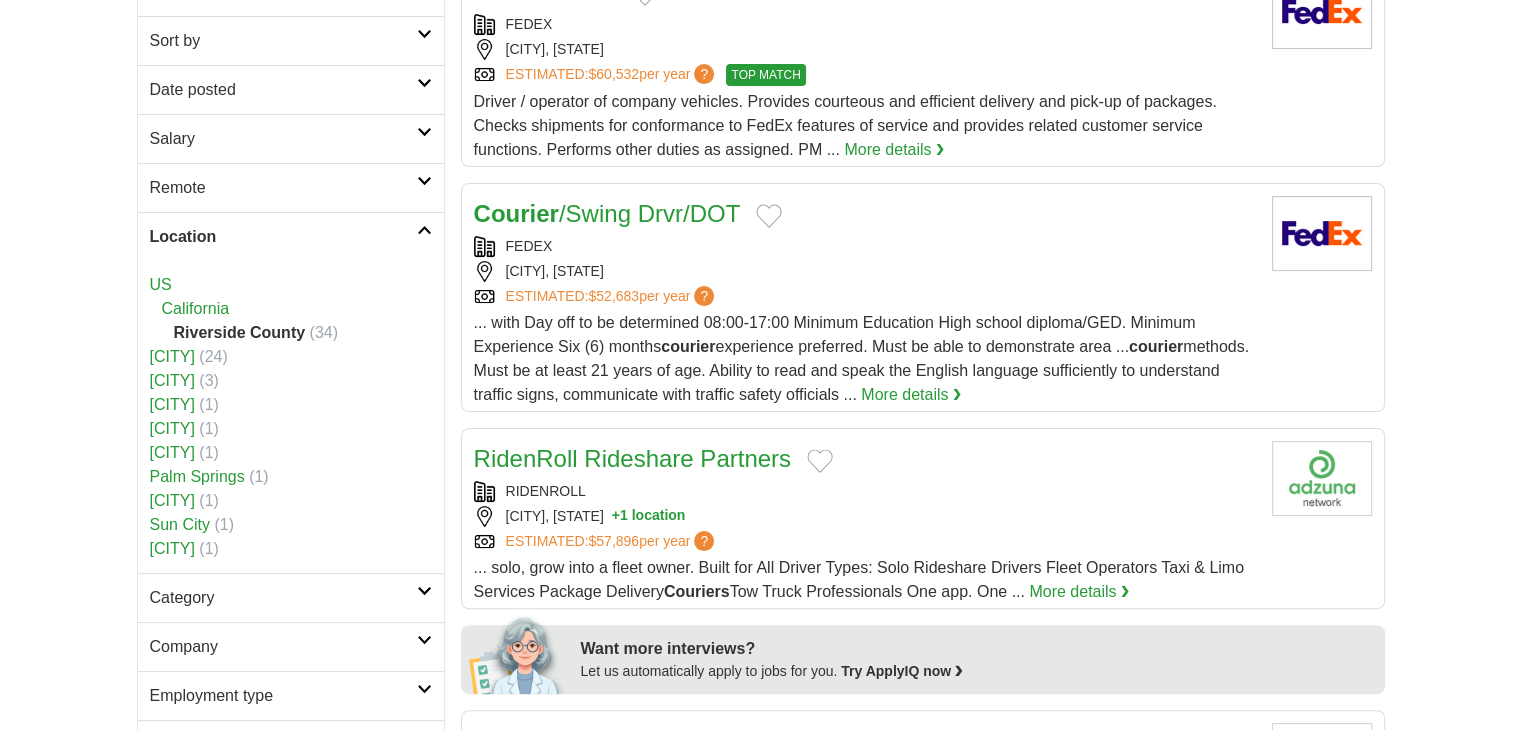 scroll, scrollTop: 300, scrollLeft: 0, axis: vertical 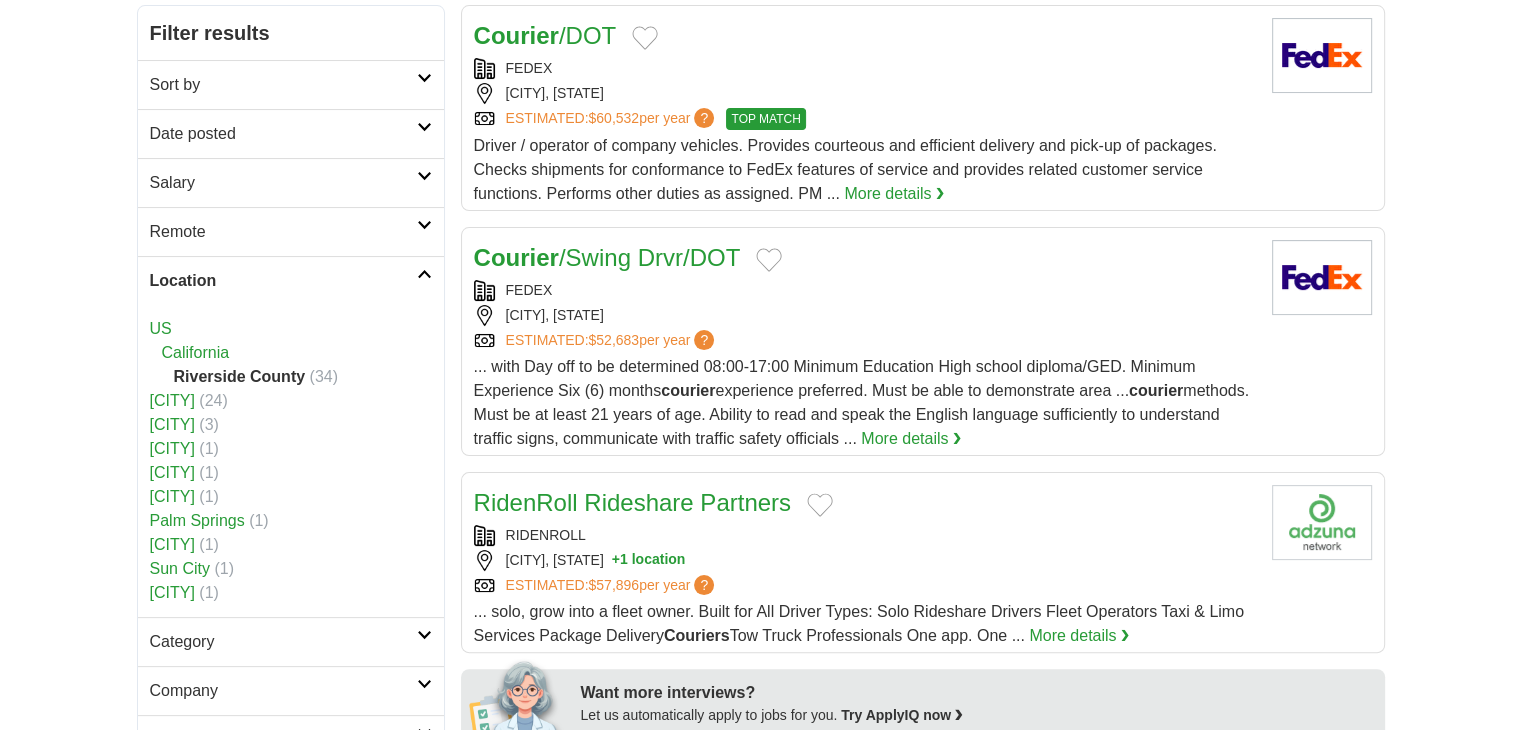 click on "[CITY]" at bounding box center (172, 424) 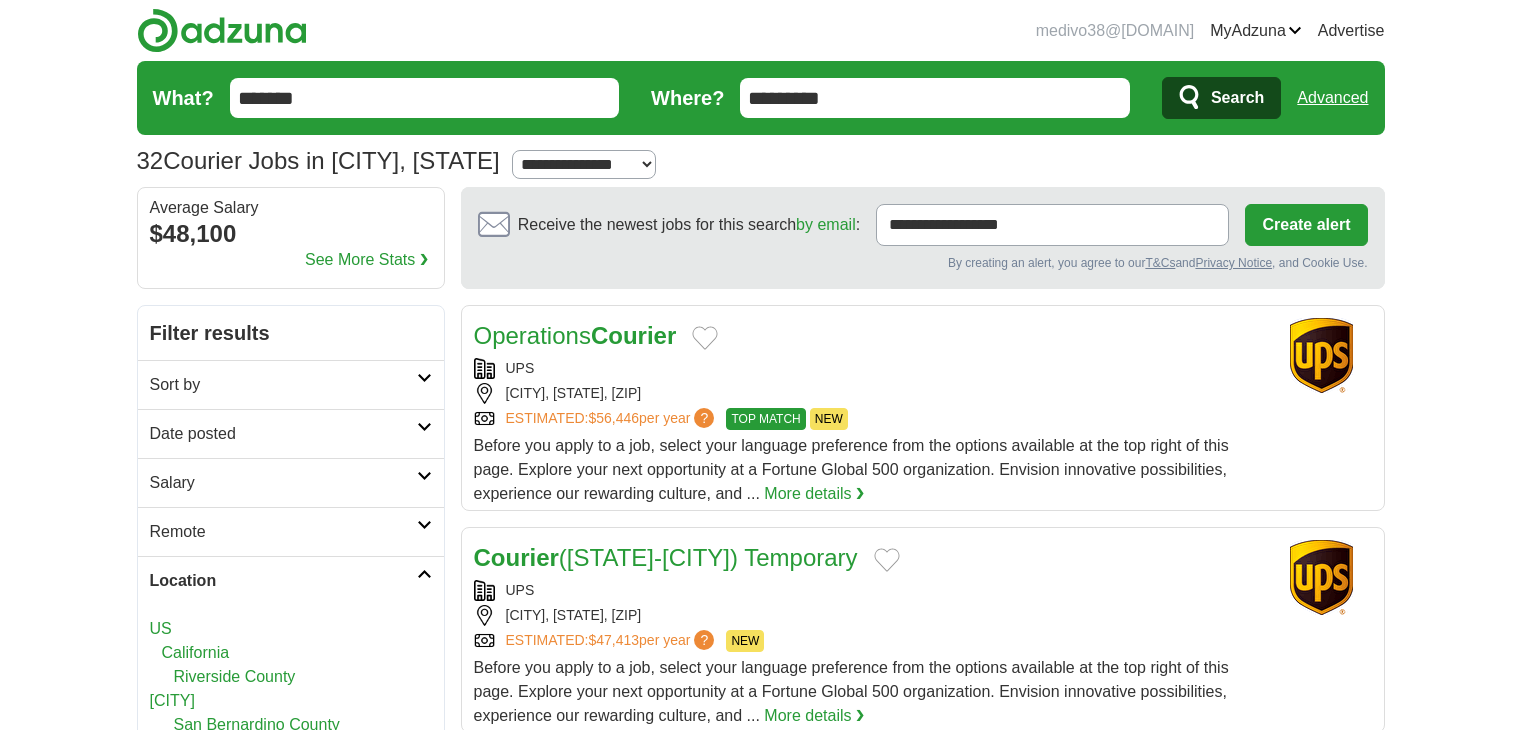 scroll, scrollTop: 0, scrollLeft: 0, axis: both 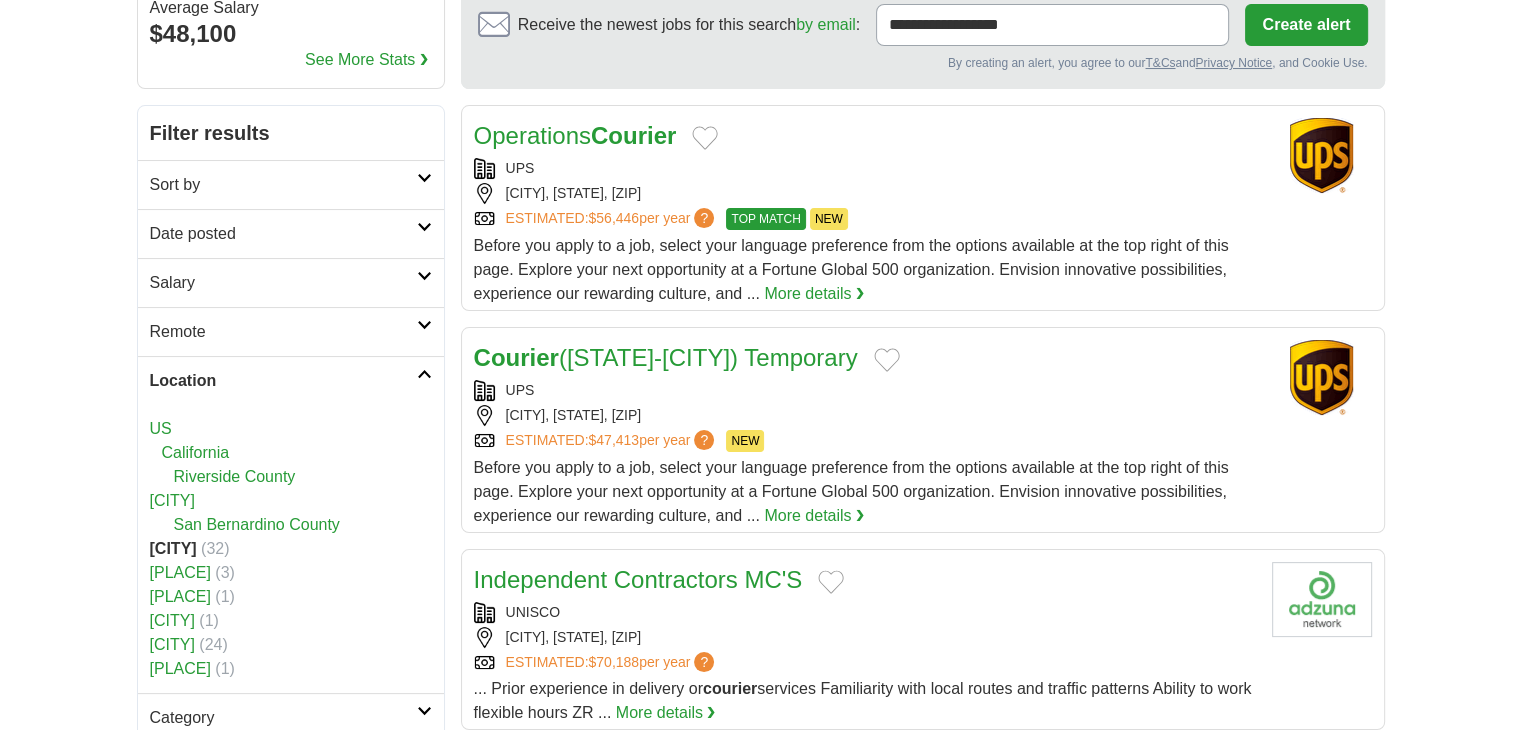 click on "Operations  Courier
UPS
ONTARIO, CALIFORNIA, 91758
ESTIMATED:
$56,446
per year
?
TOP MATCH NEW
TOP MATCH NEW
More details ❯" at bounding box center (865, 212) 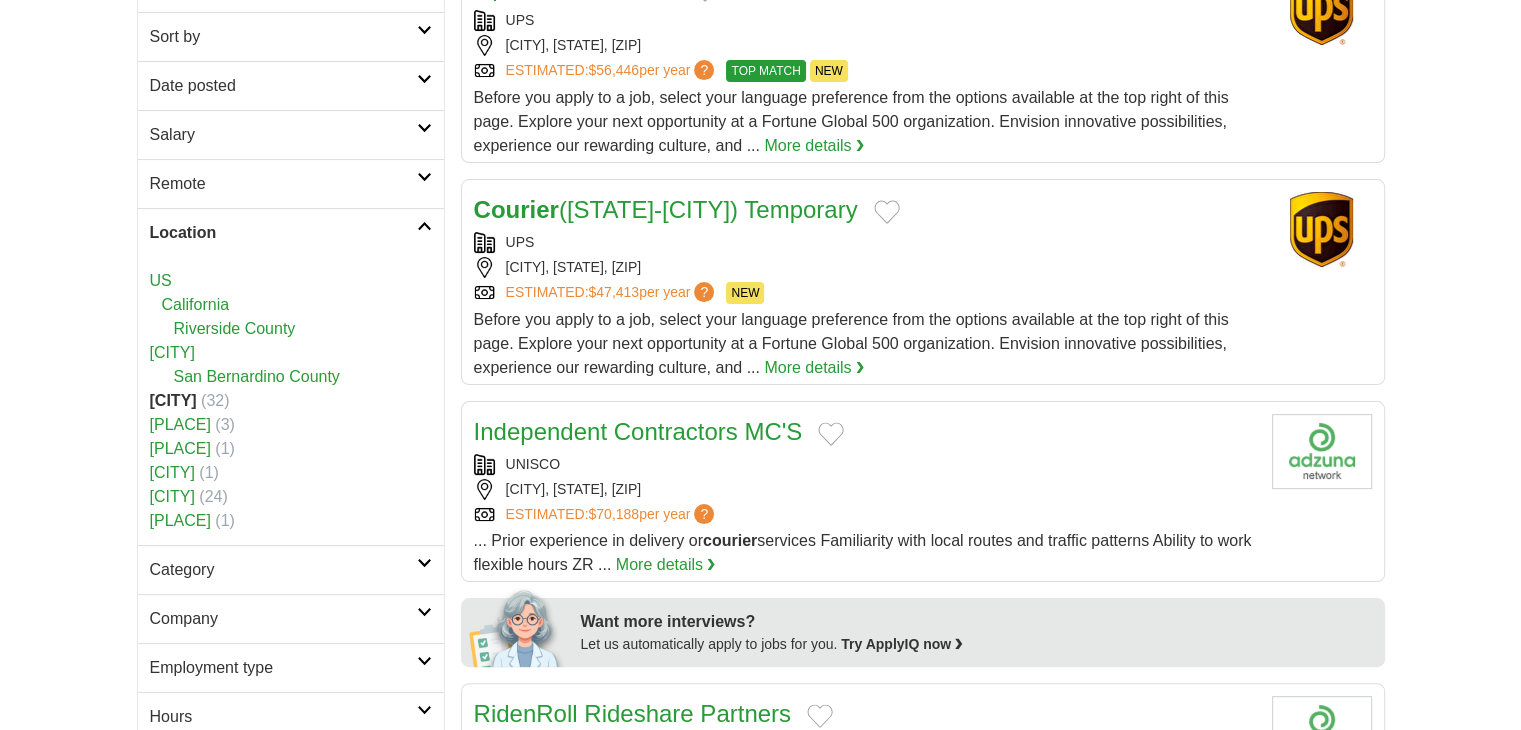 scroll, scrollTop: 400, scrollLeft: 0, axis: vertical 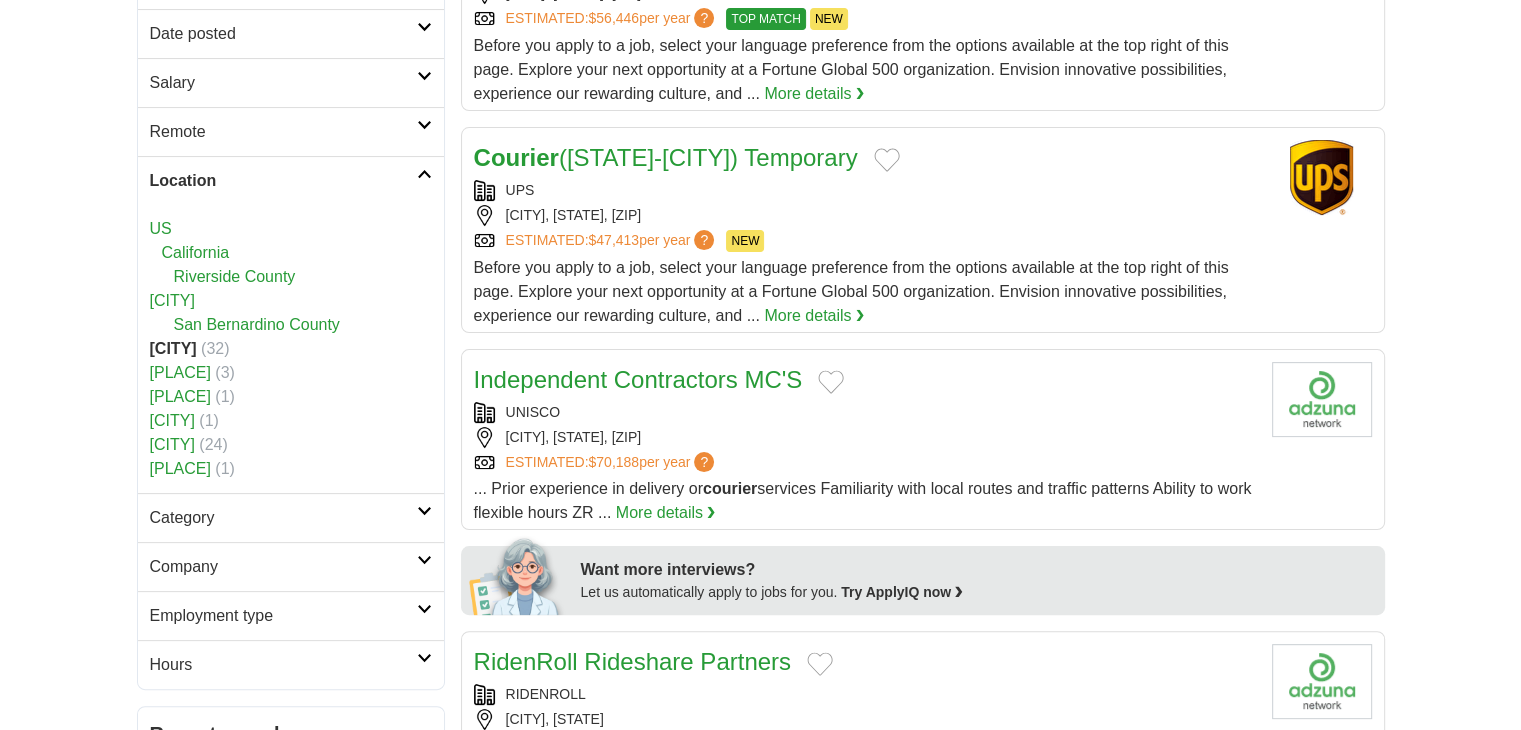 click on "ONTARIO, CALIFORNIA, 91761" at bounding box center (865, 437) 